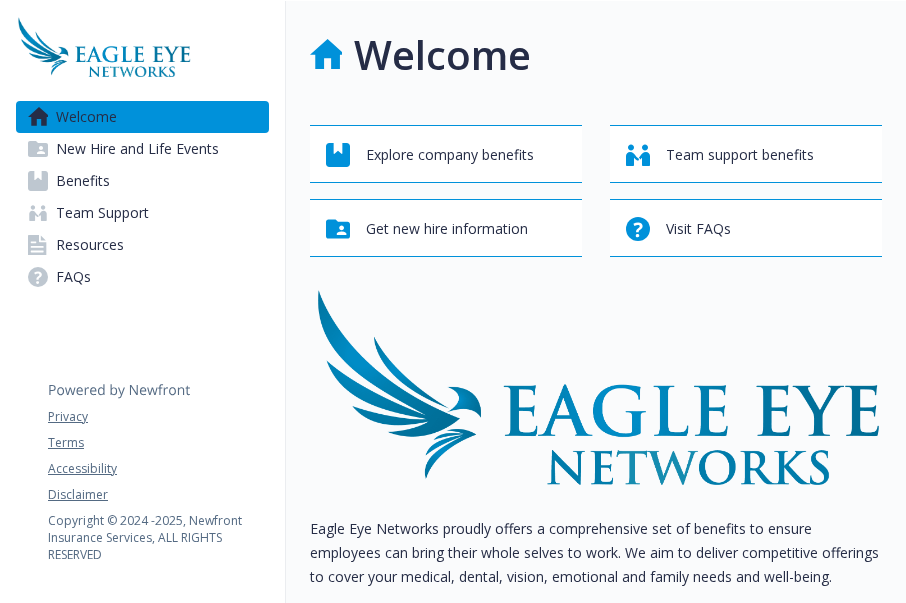 scroll, scrollTop: 0, scrollLeft: 0, axis: both 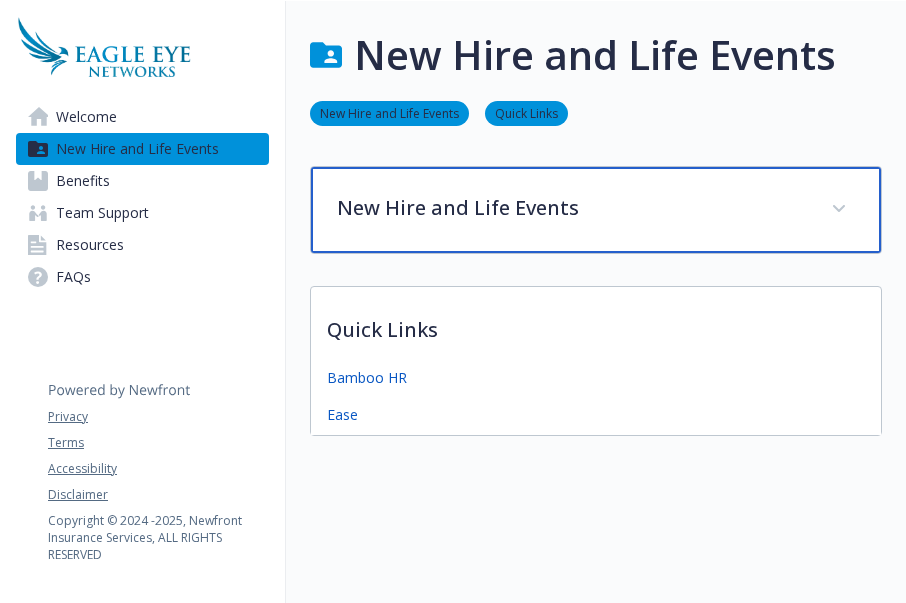click on "New Hire and Life Events" at bounding box center (572, 208) 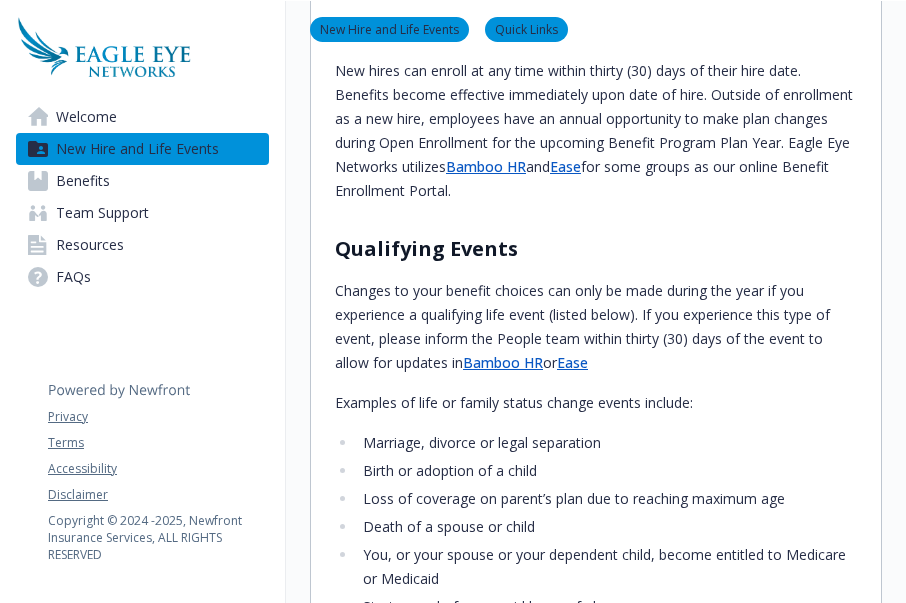 scroll, scrollTop: 0, scrollLeft: 0, axis: both 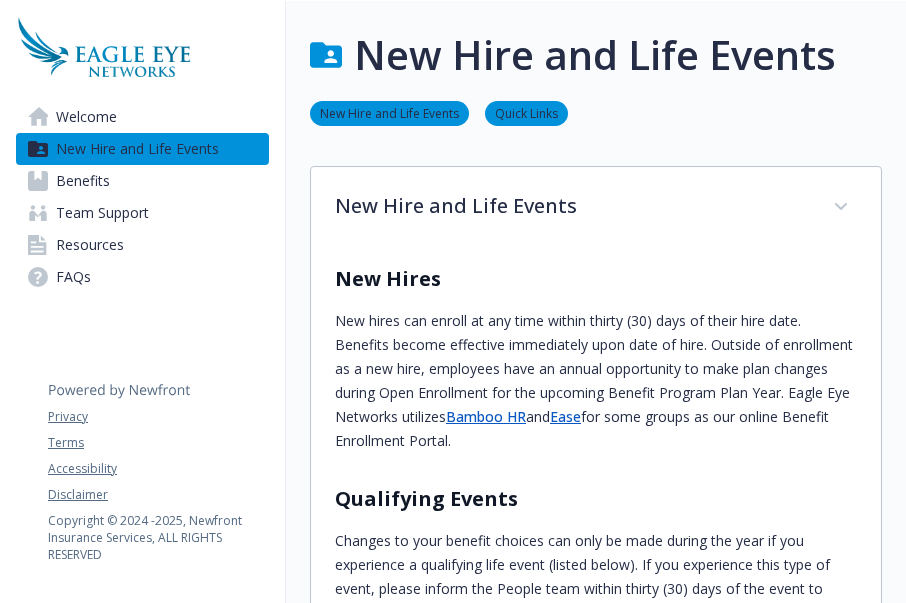 click on "Benefits" at bounding box center [83, 181] 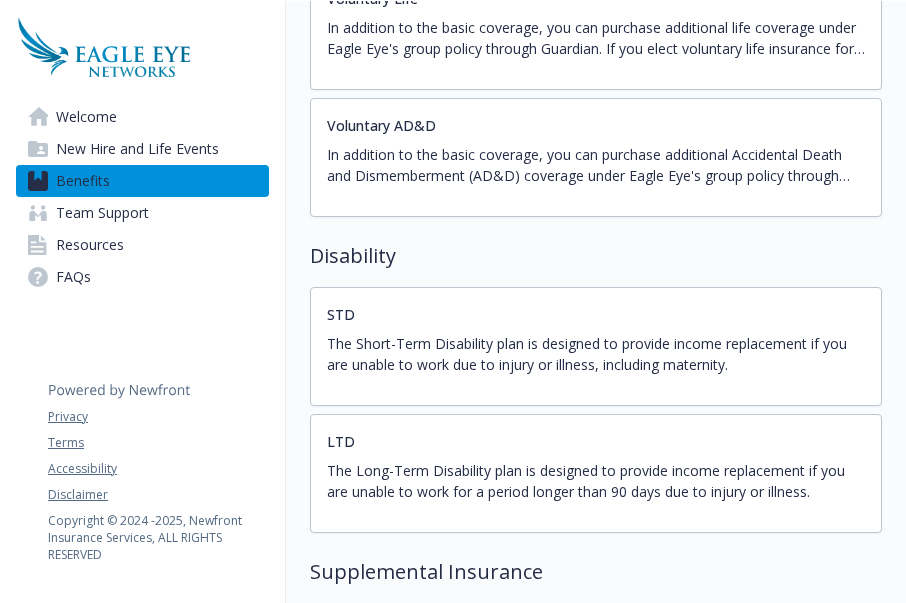 click on "The Short-Term Disability plan is designed to provide income replacement if you are unable to work due to injury or illness, including maternity." at bounding box center (596, 354) 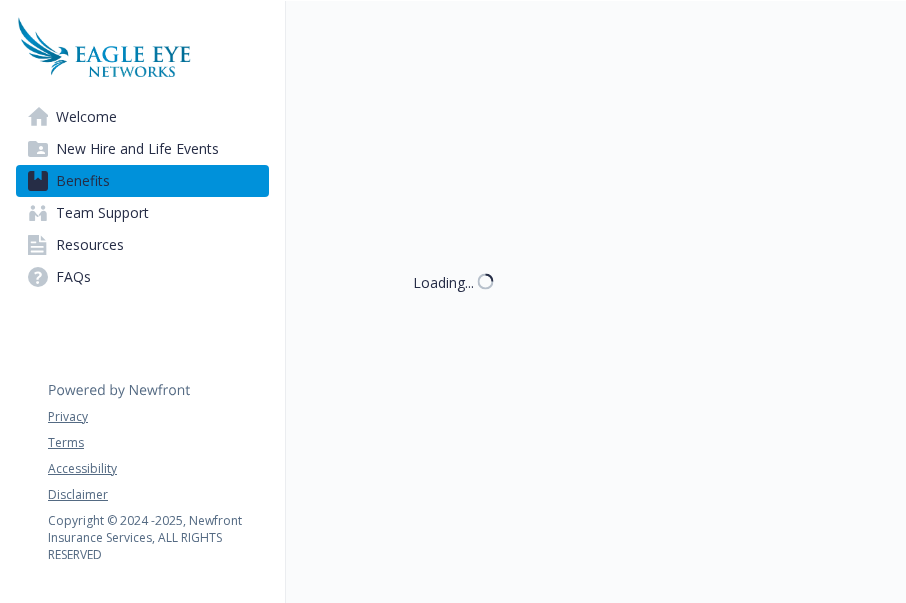 scroll, scrollTop: 1200, scrollLeft: 0, axis: vertical 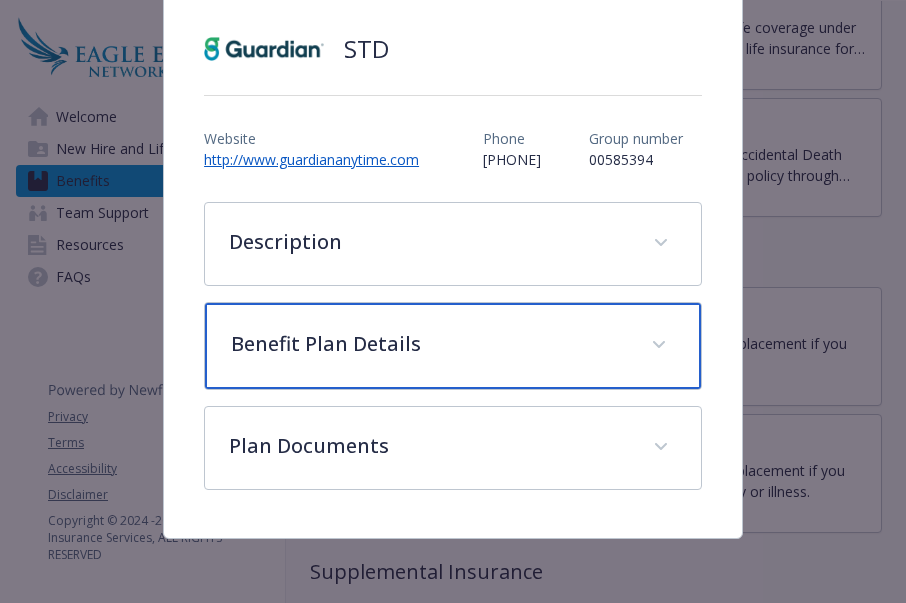 click on "Benefit Plan Details" at bounding box center [453, 346] 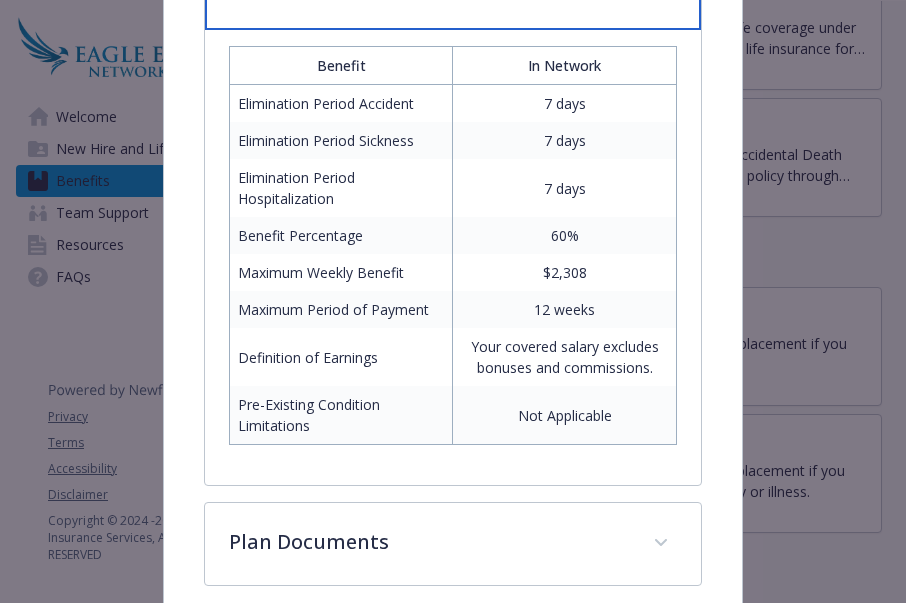 scroll, scrollTop: 521, scrollLeft: 0, axis: vertical 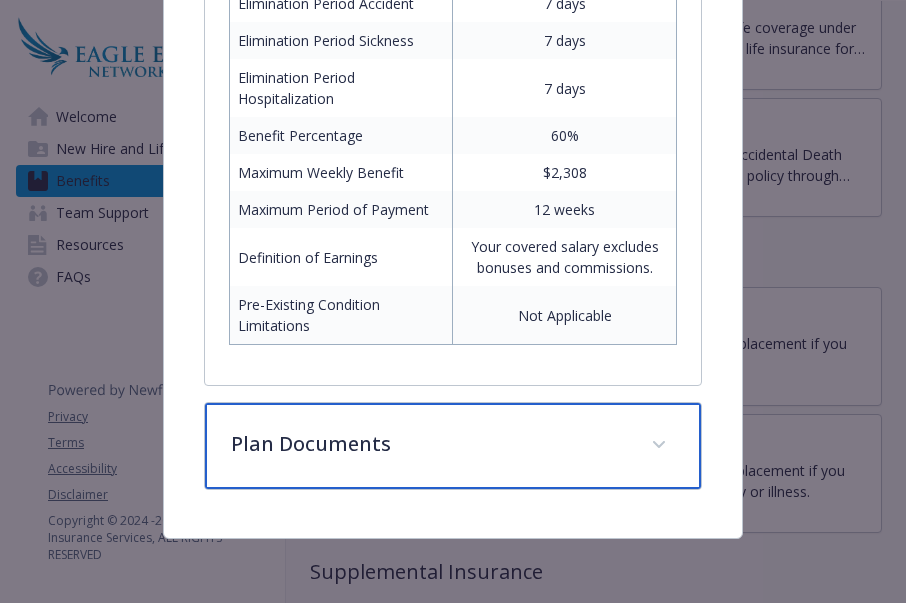 click on "Plan Documents" at bounding box center [453, 446] 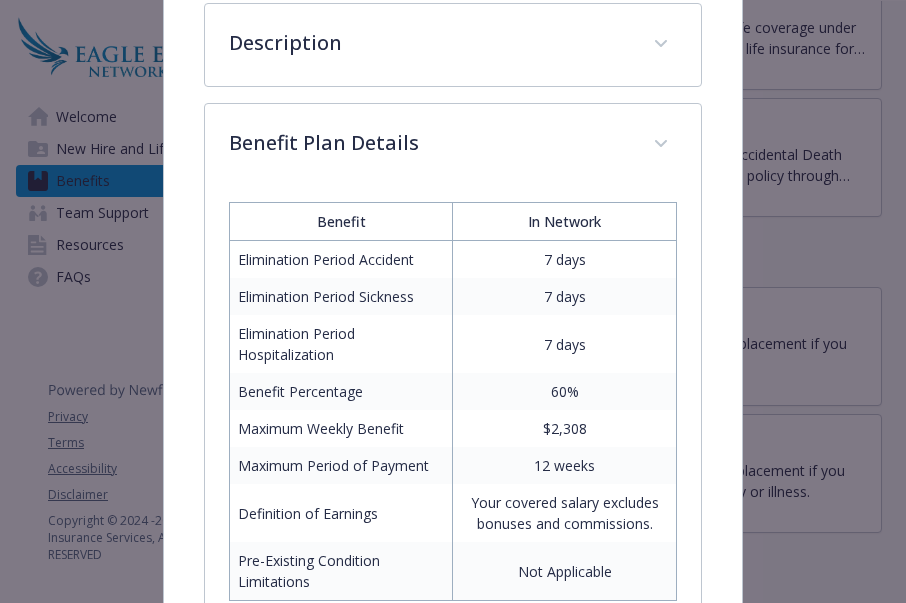 scroll, scrollTop: 0, scrollLeft: 0, axis: both 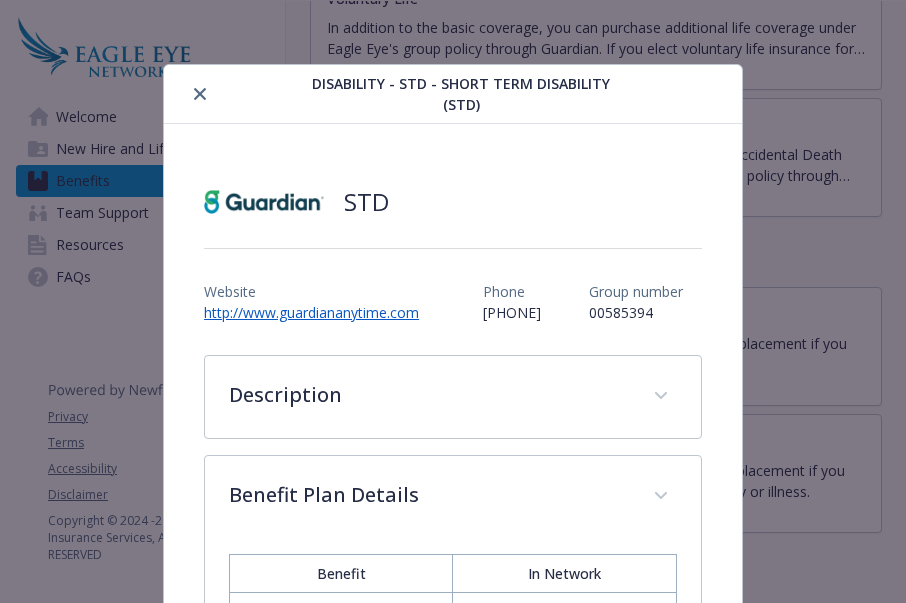 click 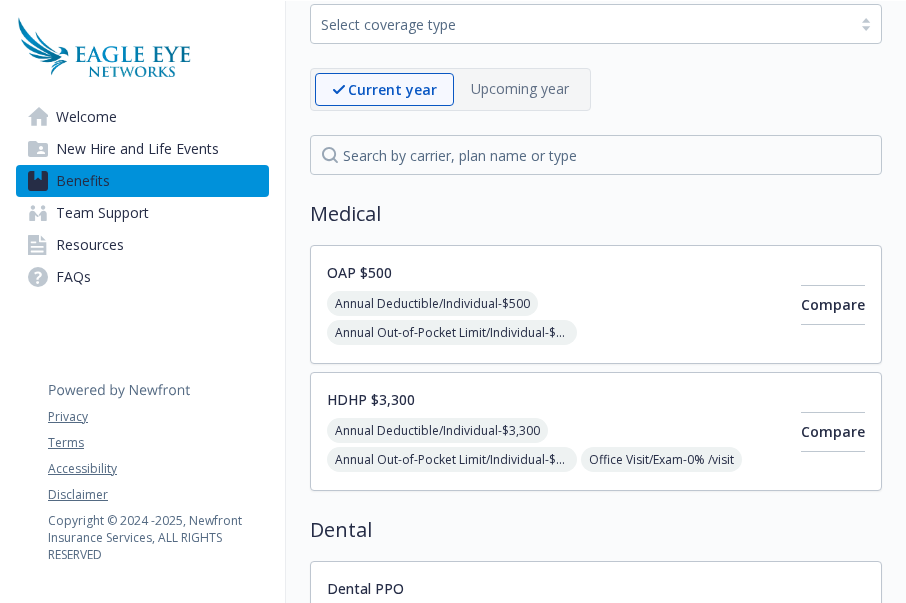 scroll, scrollTop: 0, scrollLeft: 0, axis: both 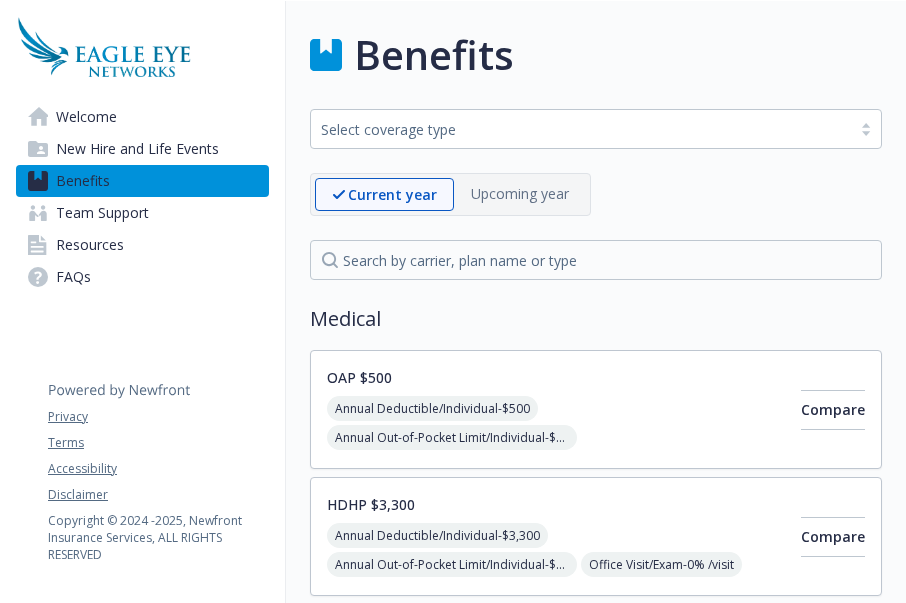 click on "Welcome" at bounding box center [86, 117] 